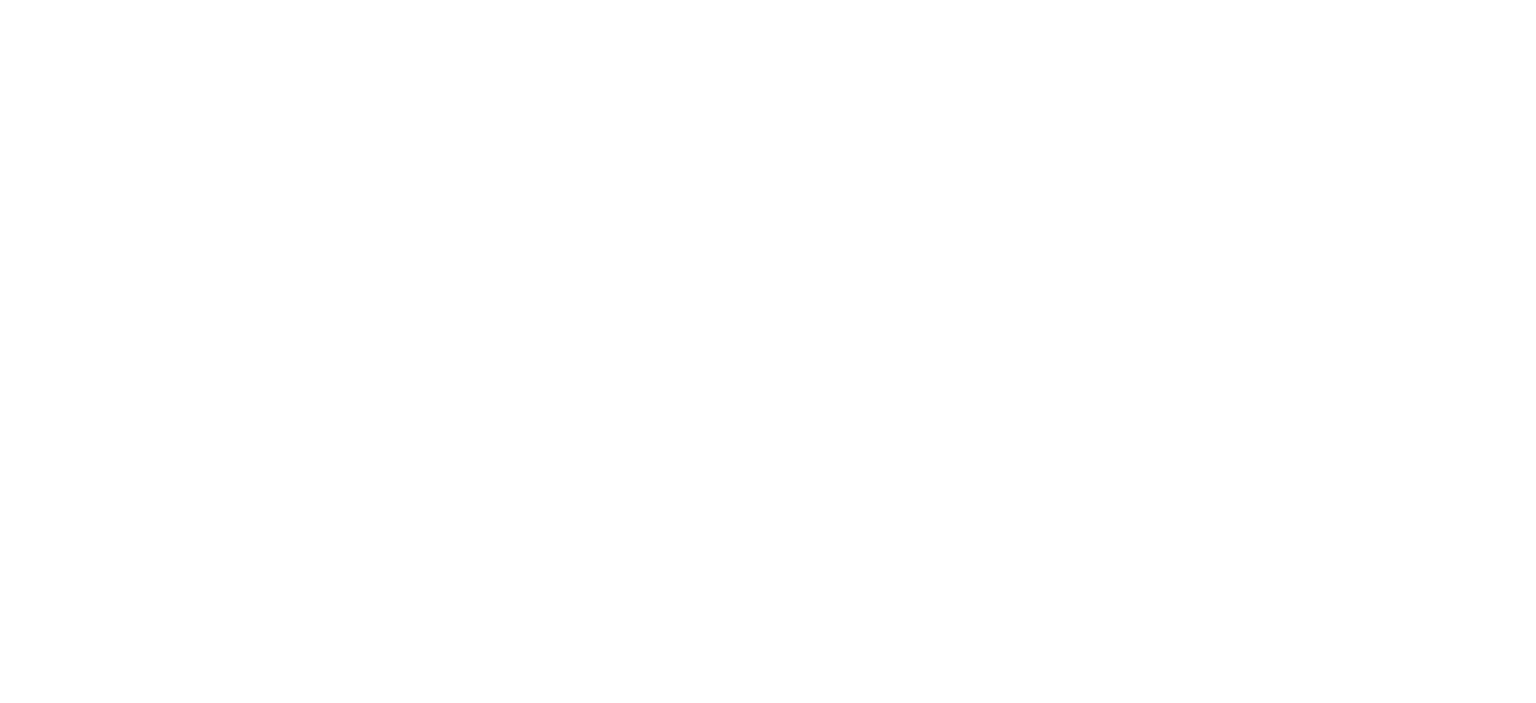 scroll, scrollTop: 0, scrollLeft: 0, axis: both 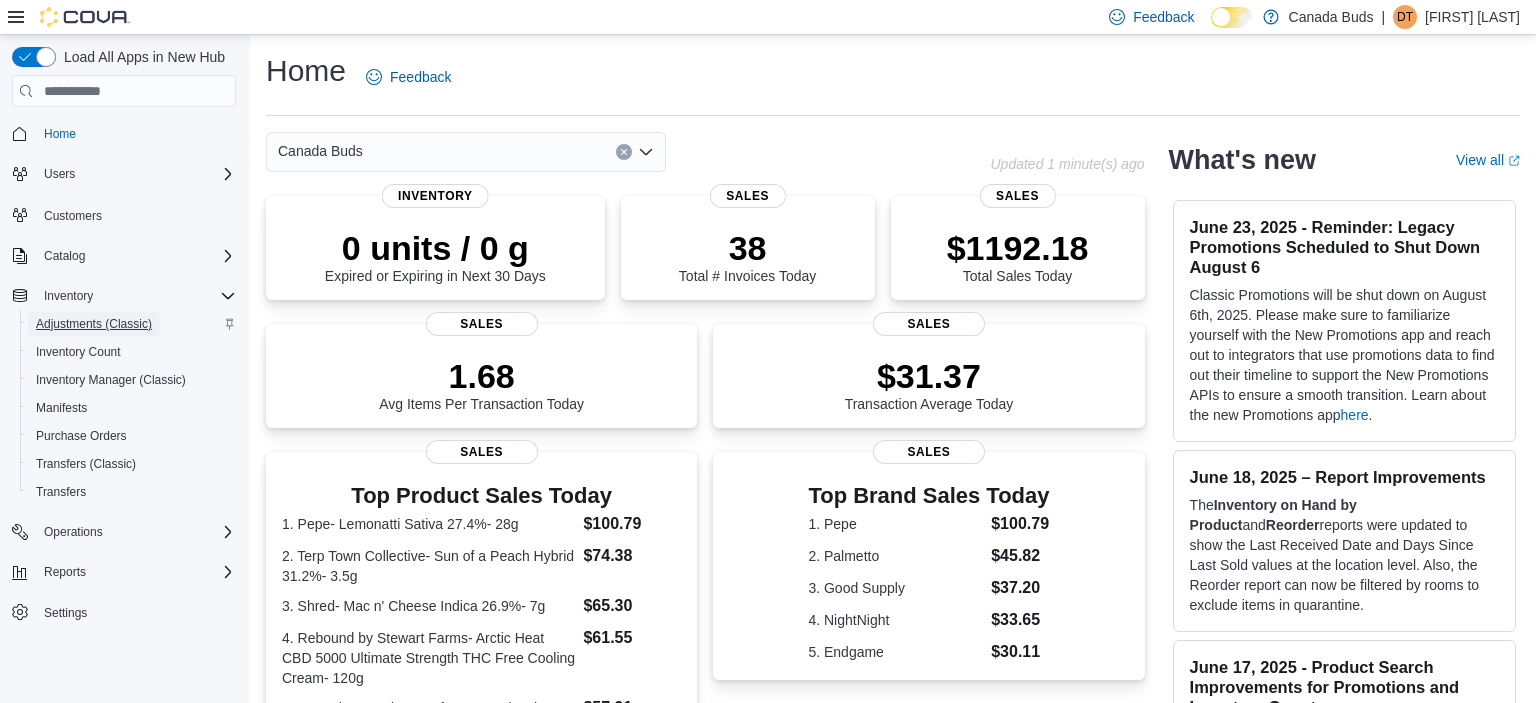 click on "Adjustments (Classic)" at bounding box center [94, 324] 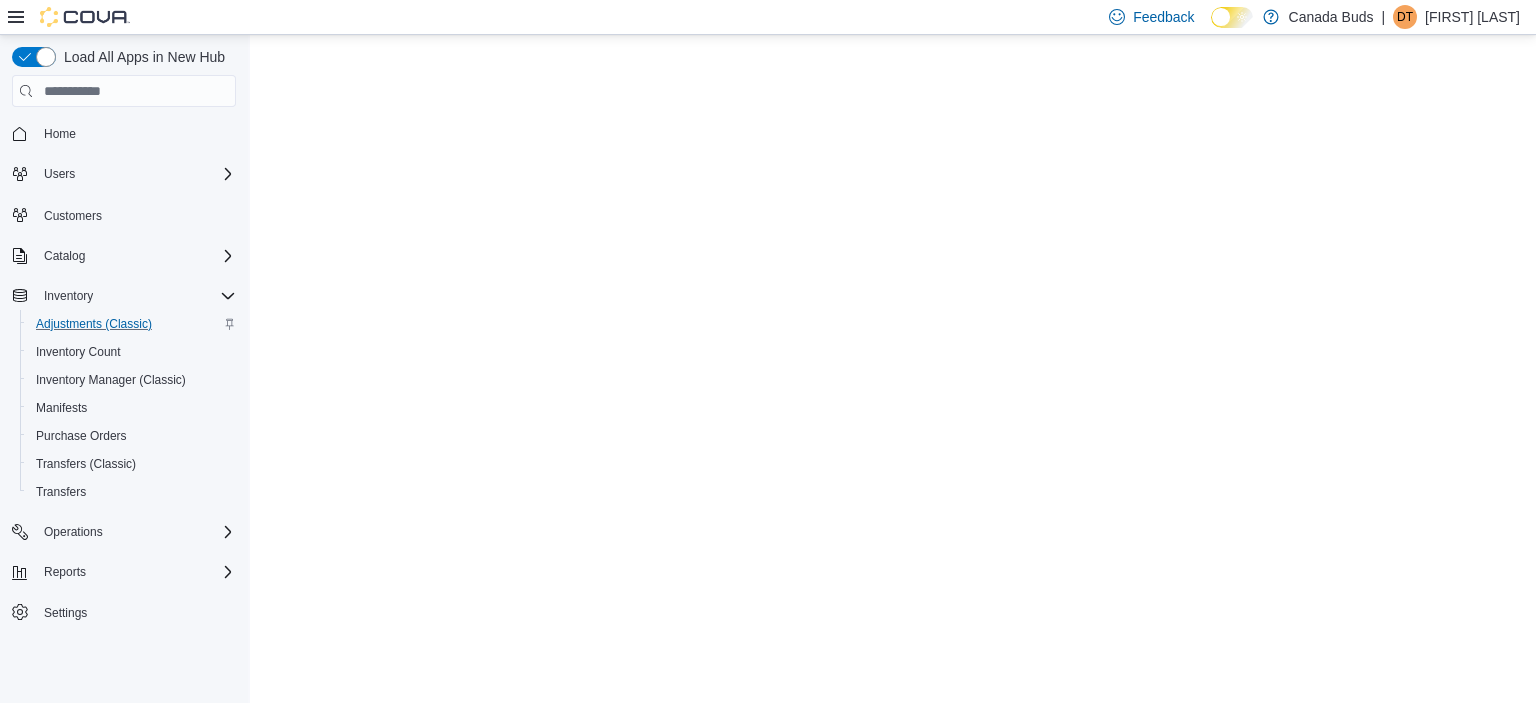 scroll, scrollTop: 0, scrollLeft: 0, axis: both 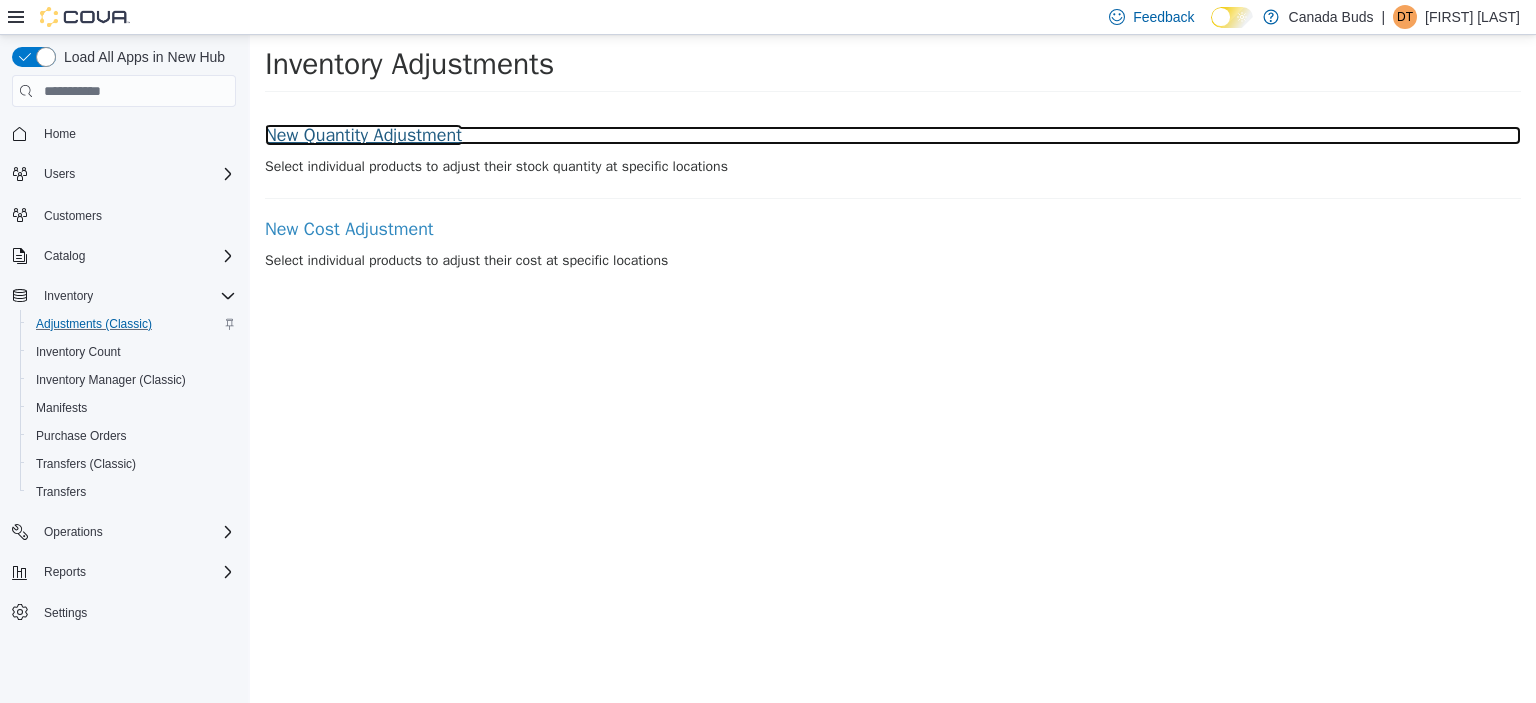 click on "New Quantity Adjustment" at bounding box center [893, 136] 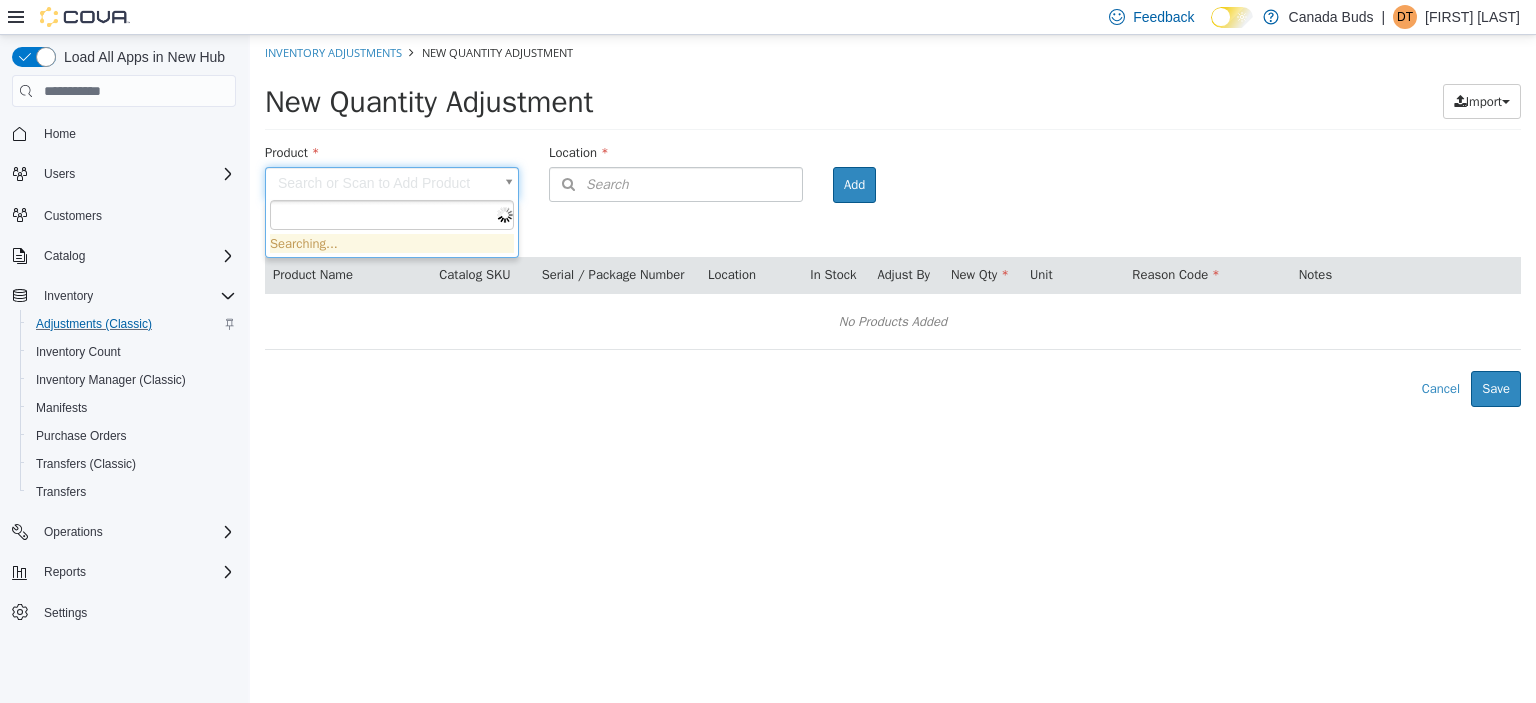 click on "×
Inventory Adjustments
New Quantity Adjustment
New Quantity Adjustment
Import  Inventory Export (.CSV) Package List (.TXT)
Product     Search or Scan to Add Product     Location Search Type 3 or more characters or browse       Canada Buds     (2)         [NUMBER] [STREET]             [NUMBER] [STREET]         Room   Add Products  ( 0 ) Product Name Catalog SKU Serial / Package Number Location In Stock Adjust By New Qty Unit Reason Code Notes No Products Added Error saving adjustment please resolve the errors above. Cancel Save
Searching..." at bounding box center (893, 221) 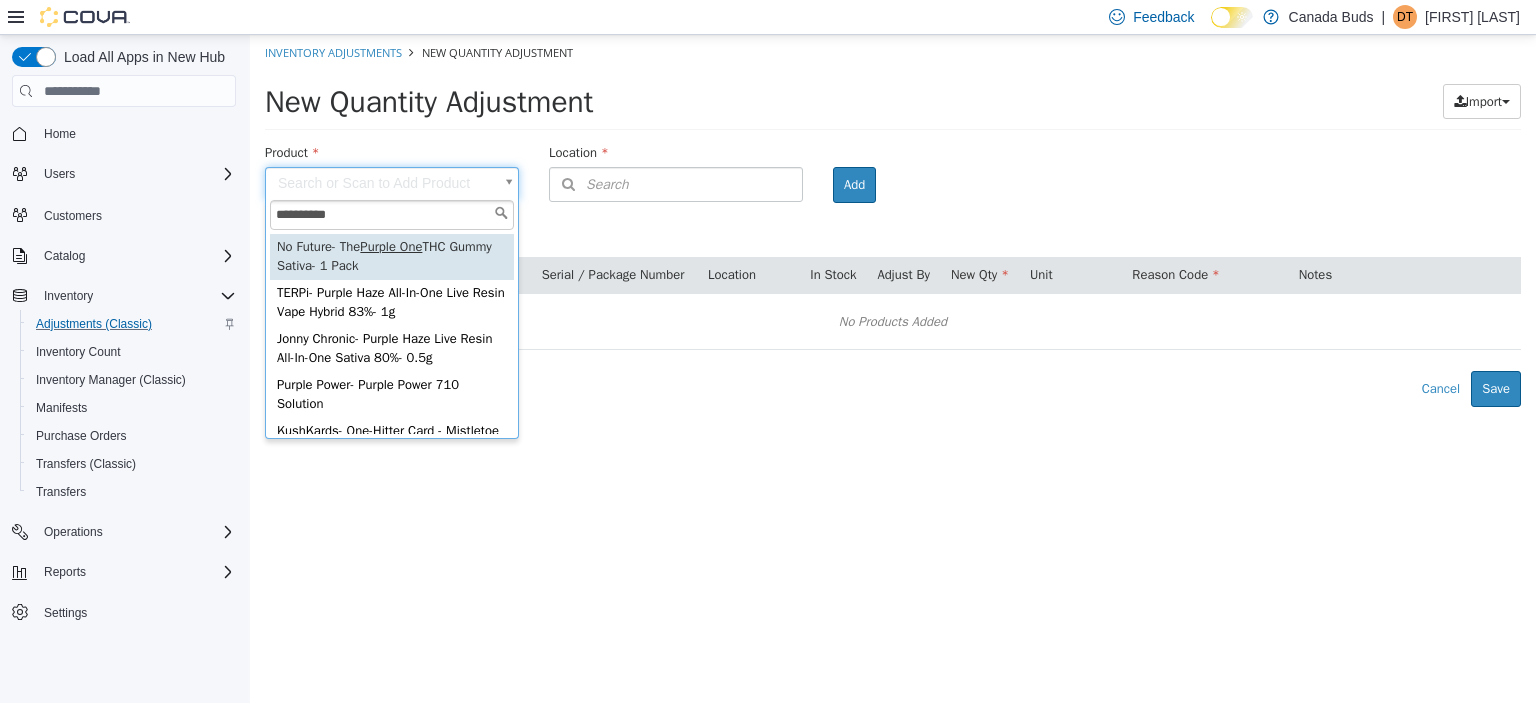 type on "**********" 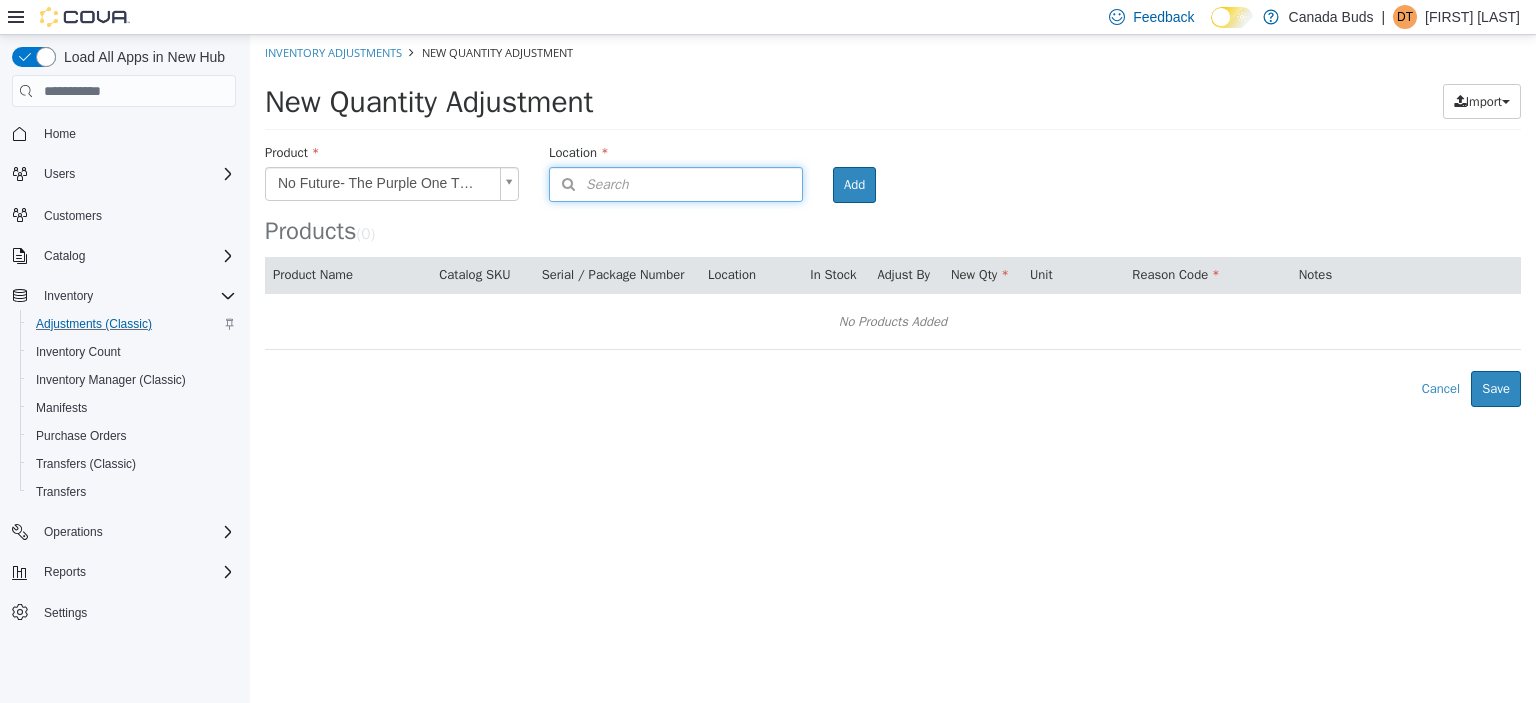 click on "Search" at bounding box center (676, 184) 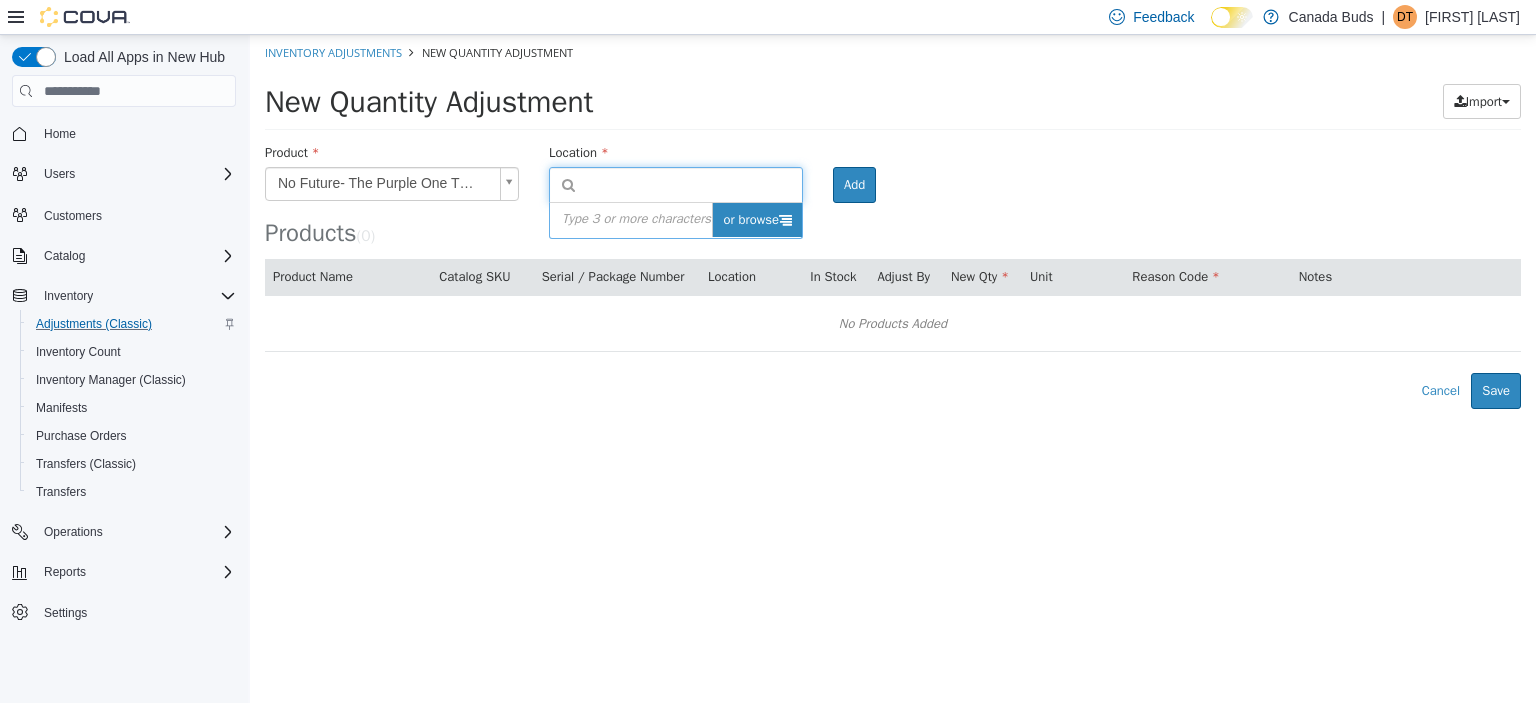 click on "or browse" at bounding box center [757, 220] 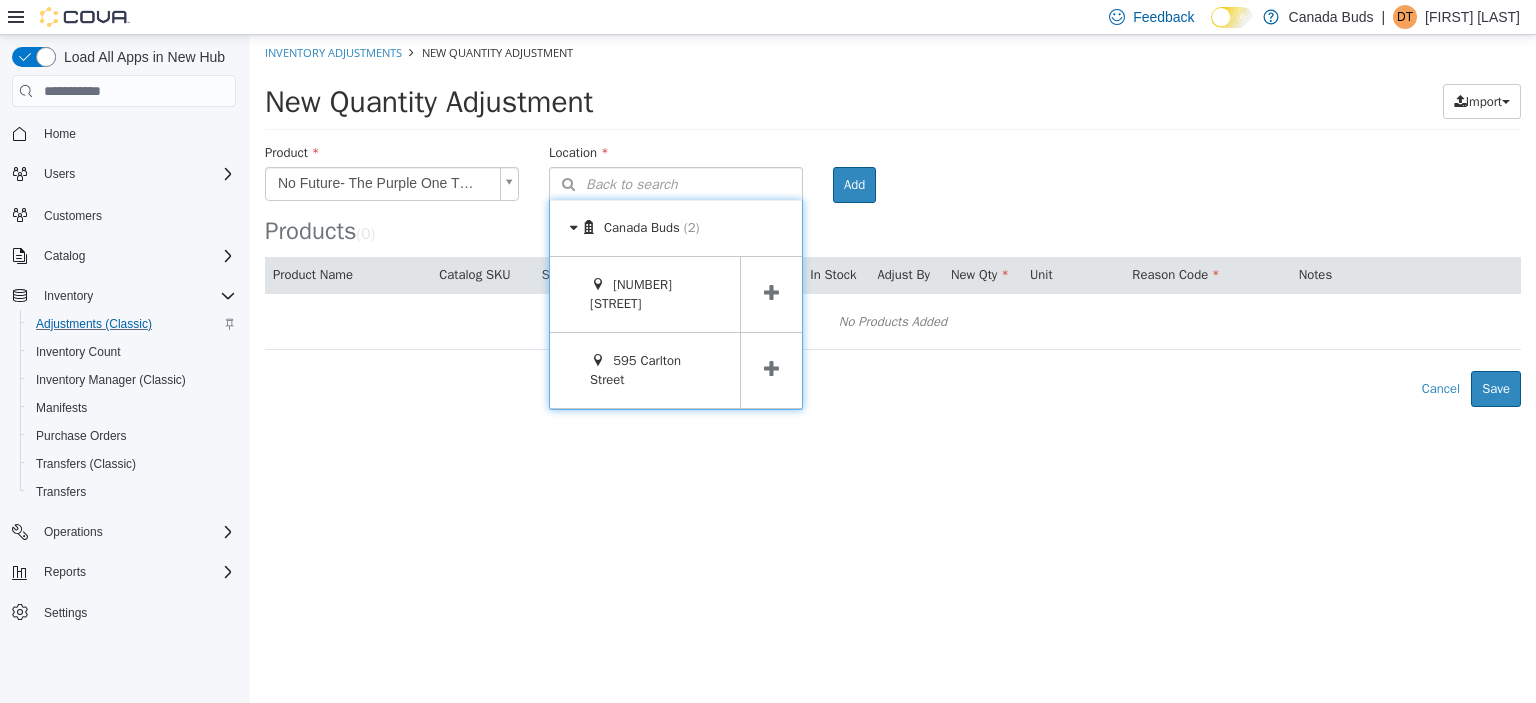 click at bounding box center (771, 370) 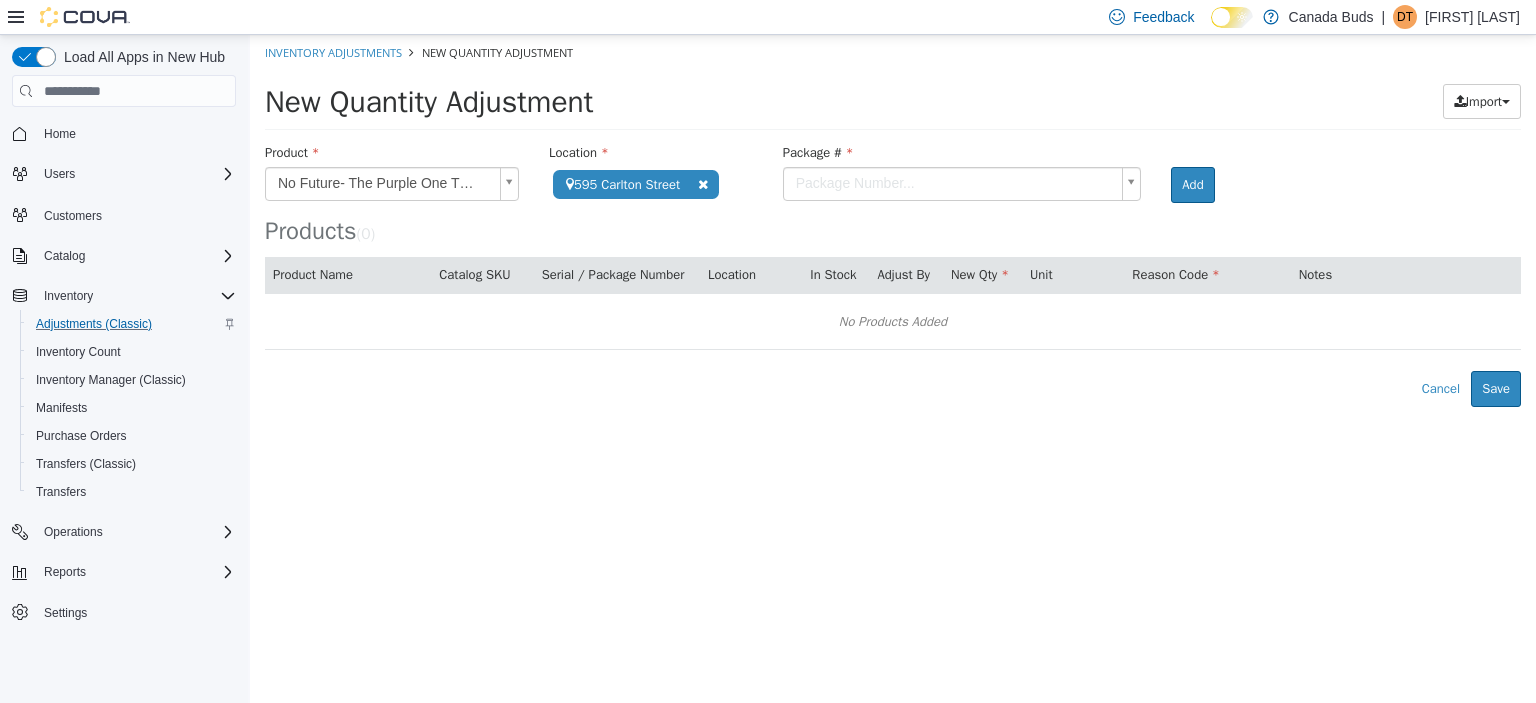 click on "**********" at bounding box center (893, 221) 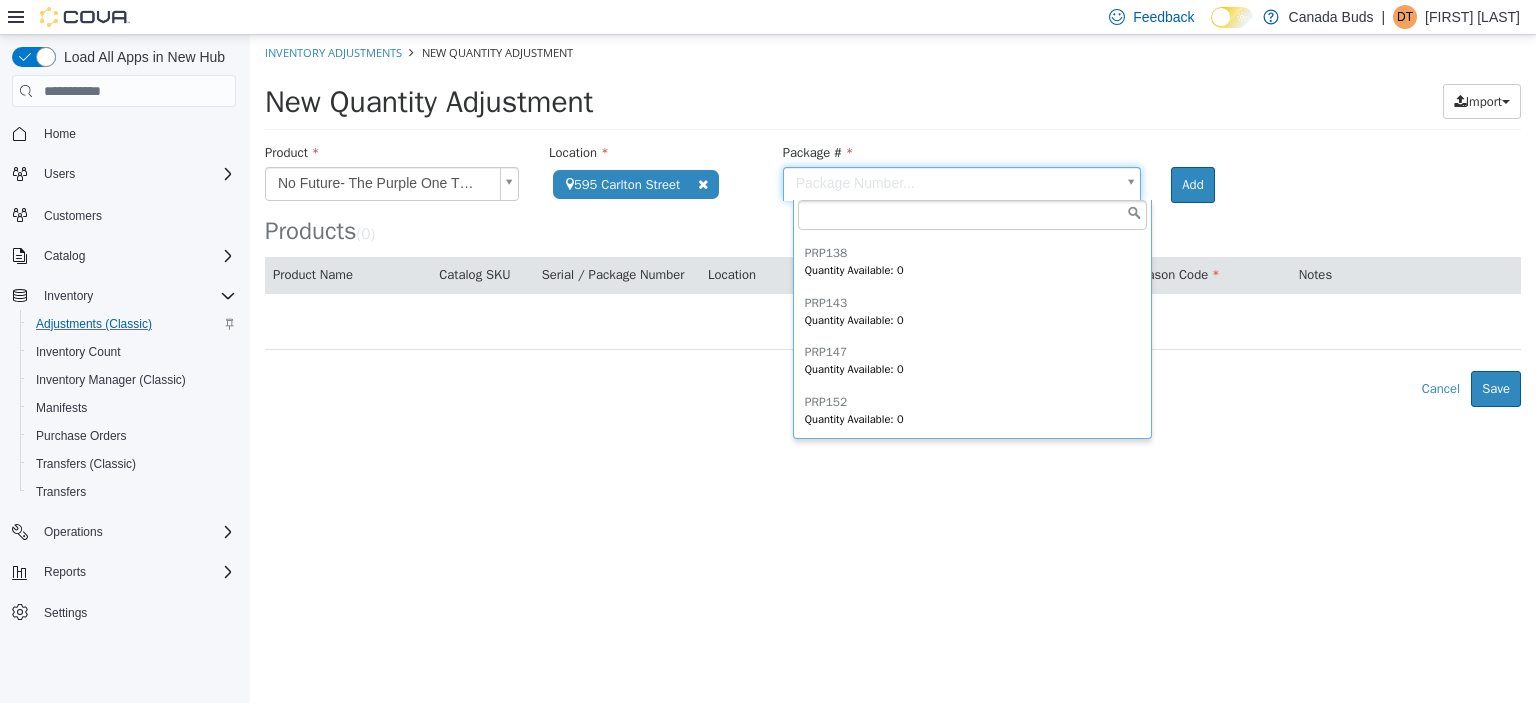 scroll, scrollTop: 744, scrollLeft: 0, axis: vertical 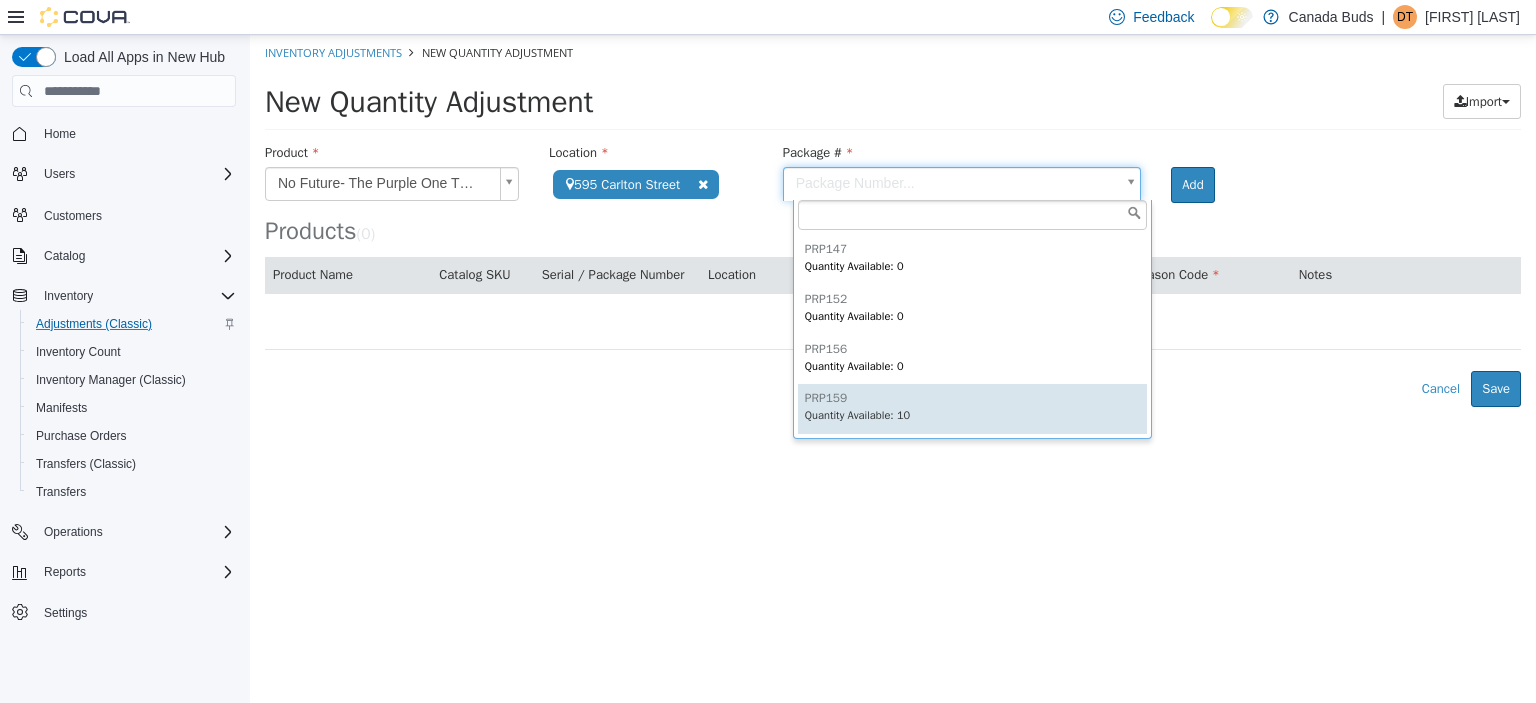 type on "******" 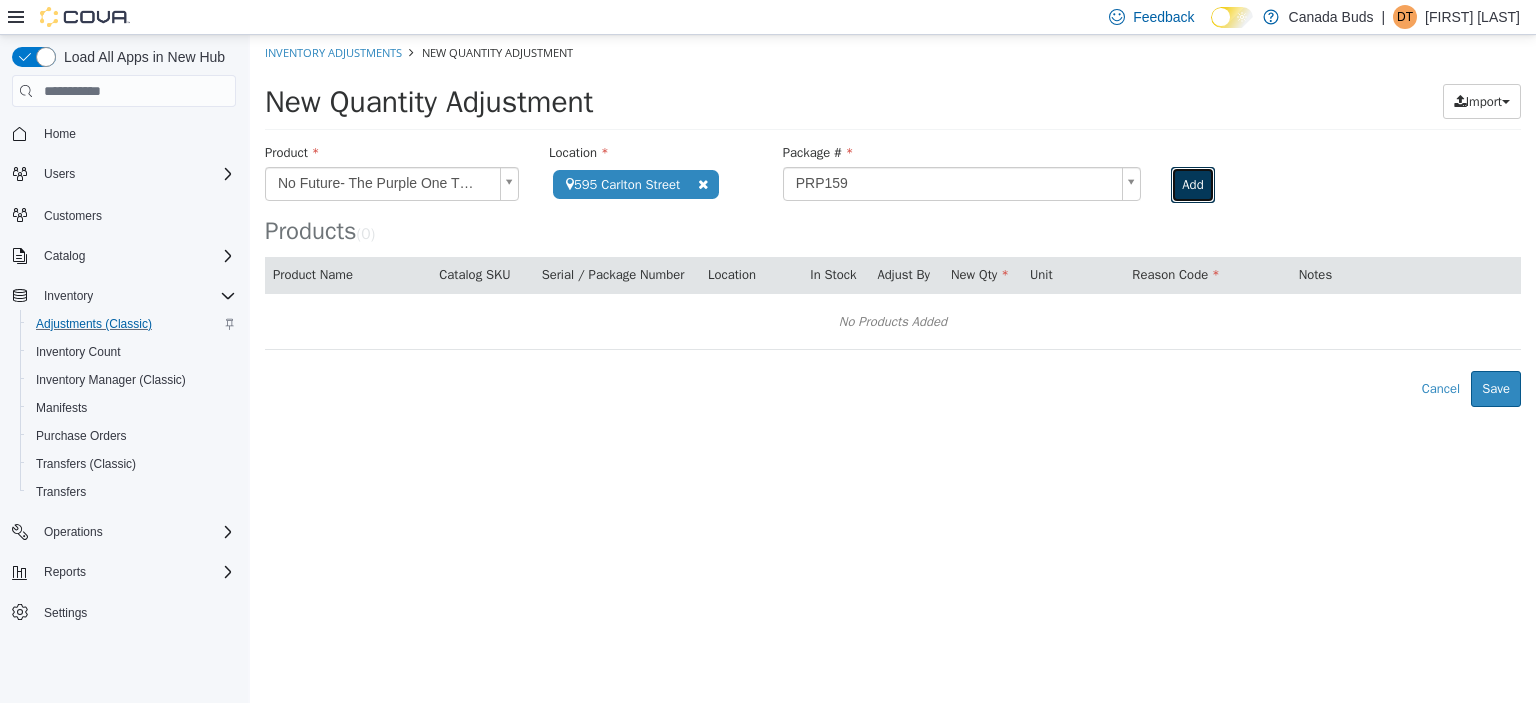 click on "Add" at bounding box center (1192, 185) 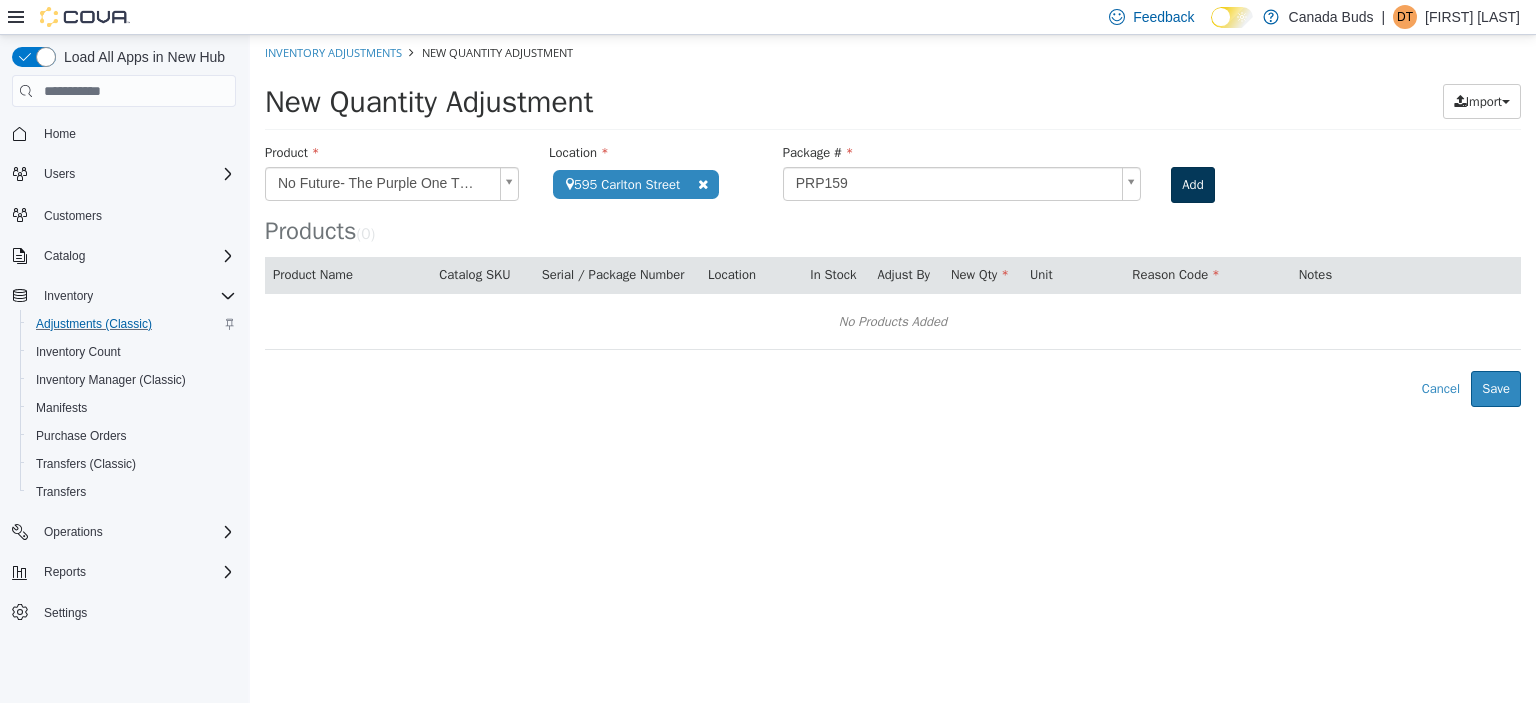 type 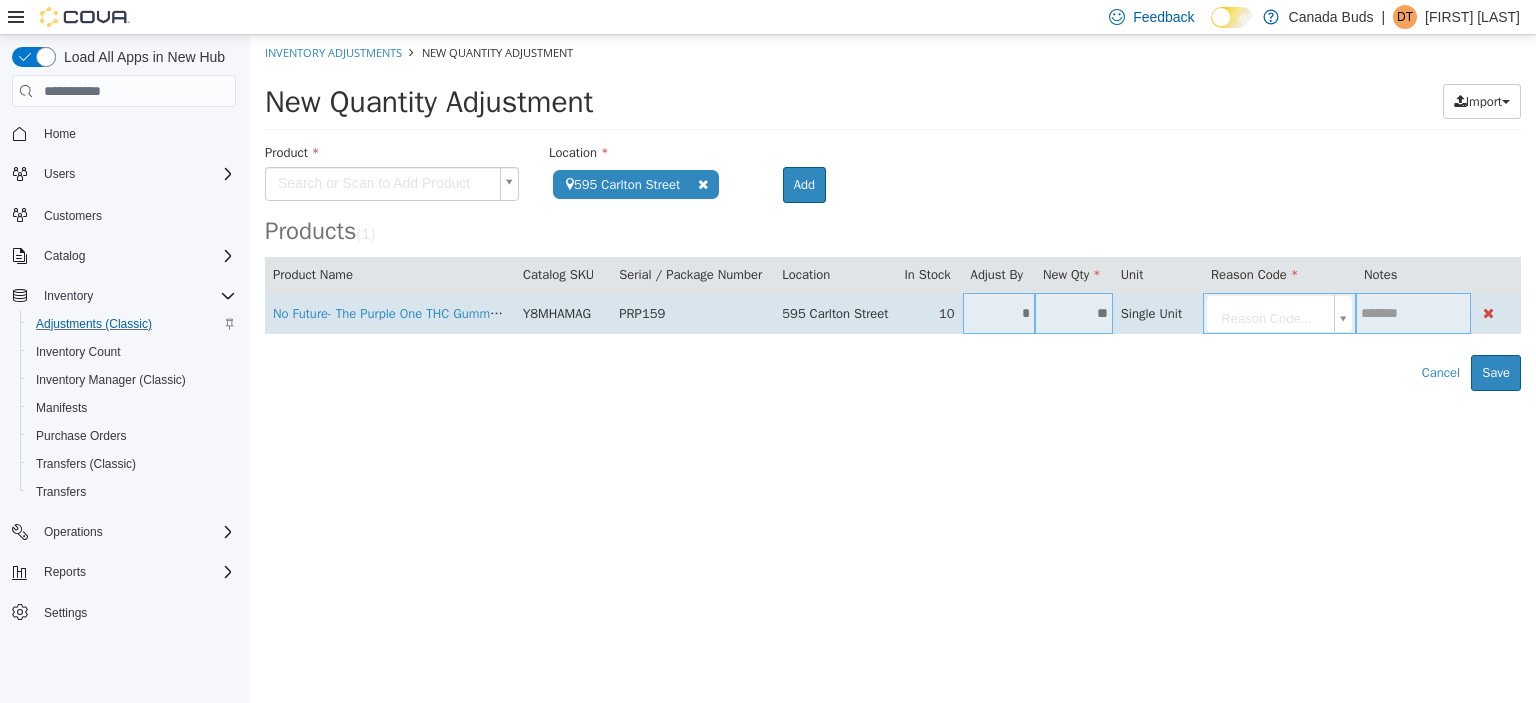 click on "*" at bounding box center (999, 313) 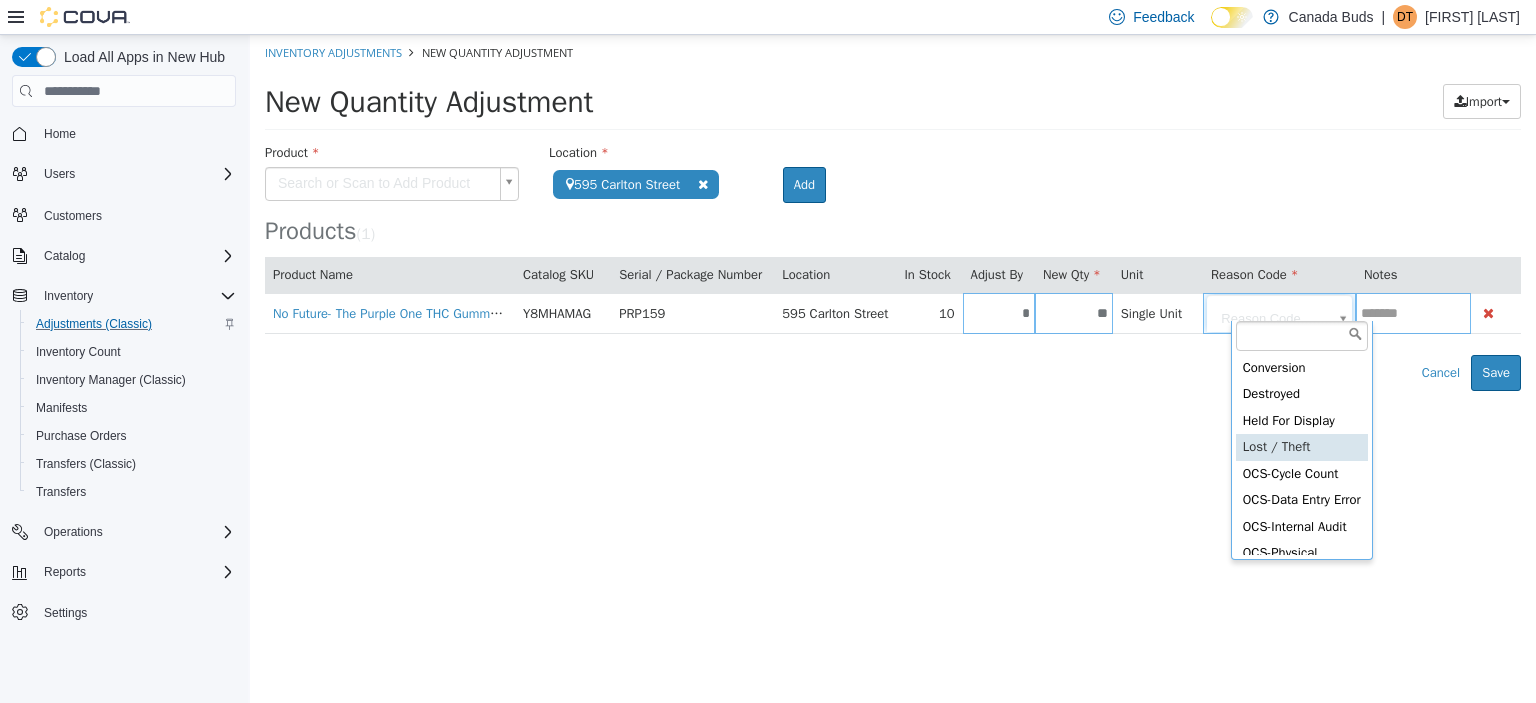 scroll, scrollTop: 453, scrollLeft: 0, axis: vertical 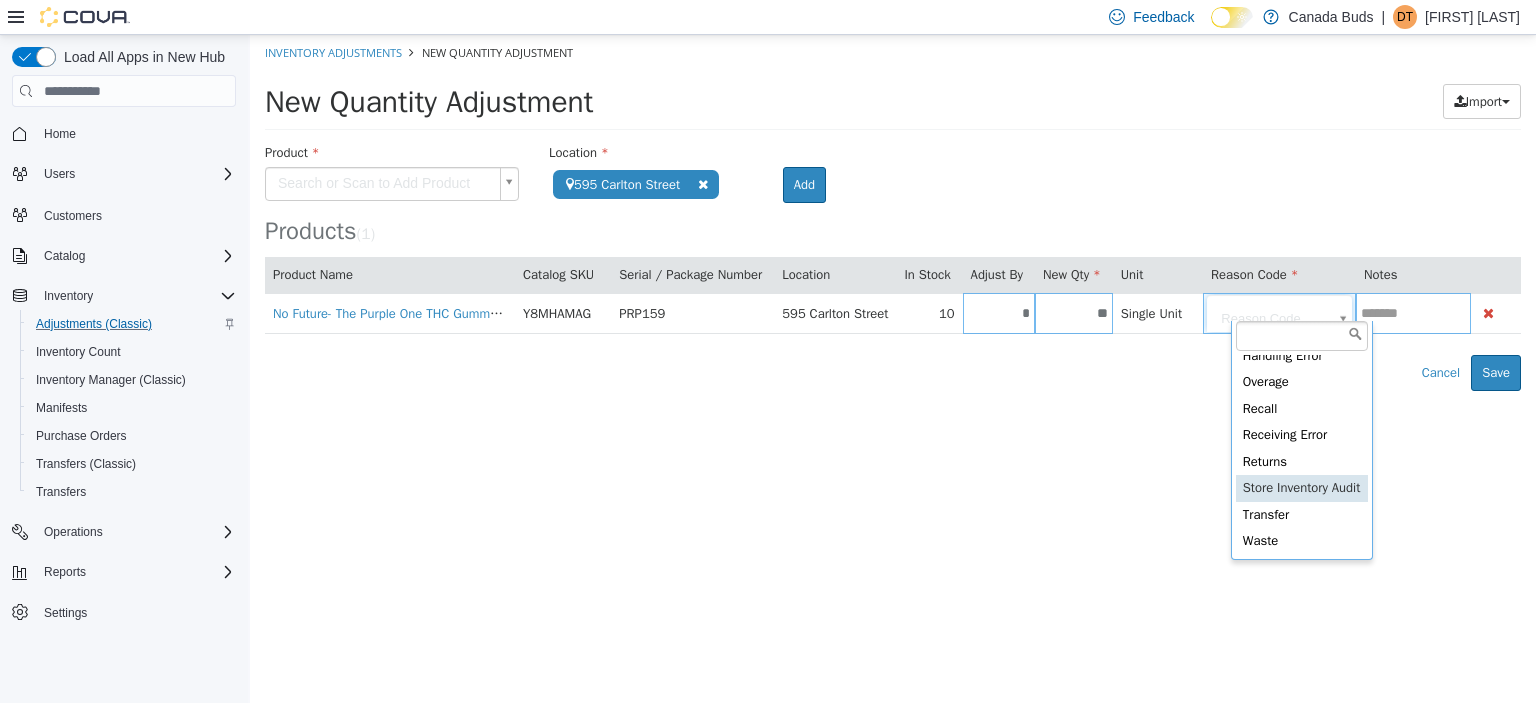type on "**********" 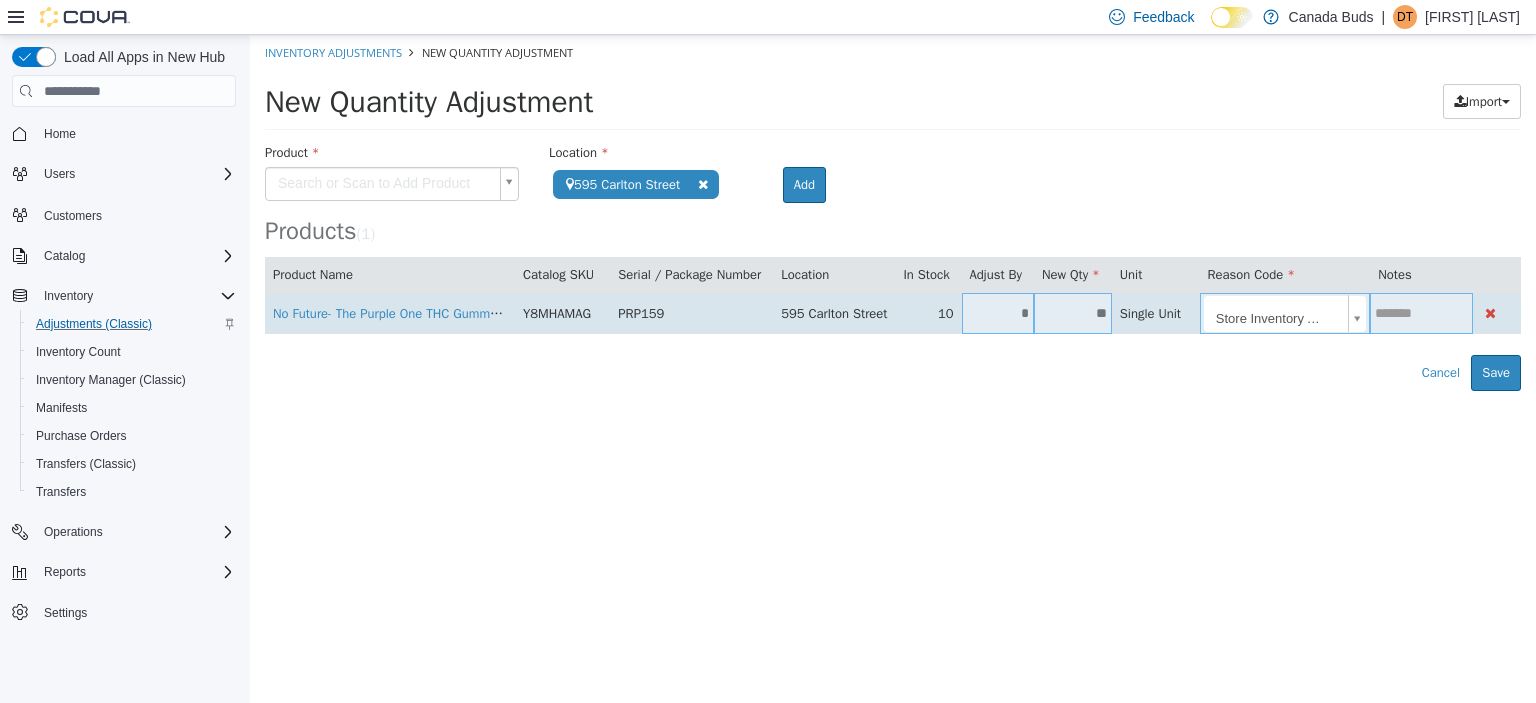 click at bounding box center [1421, 313] 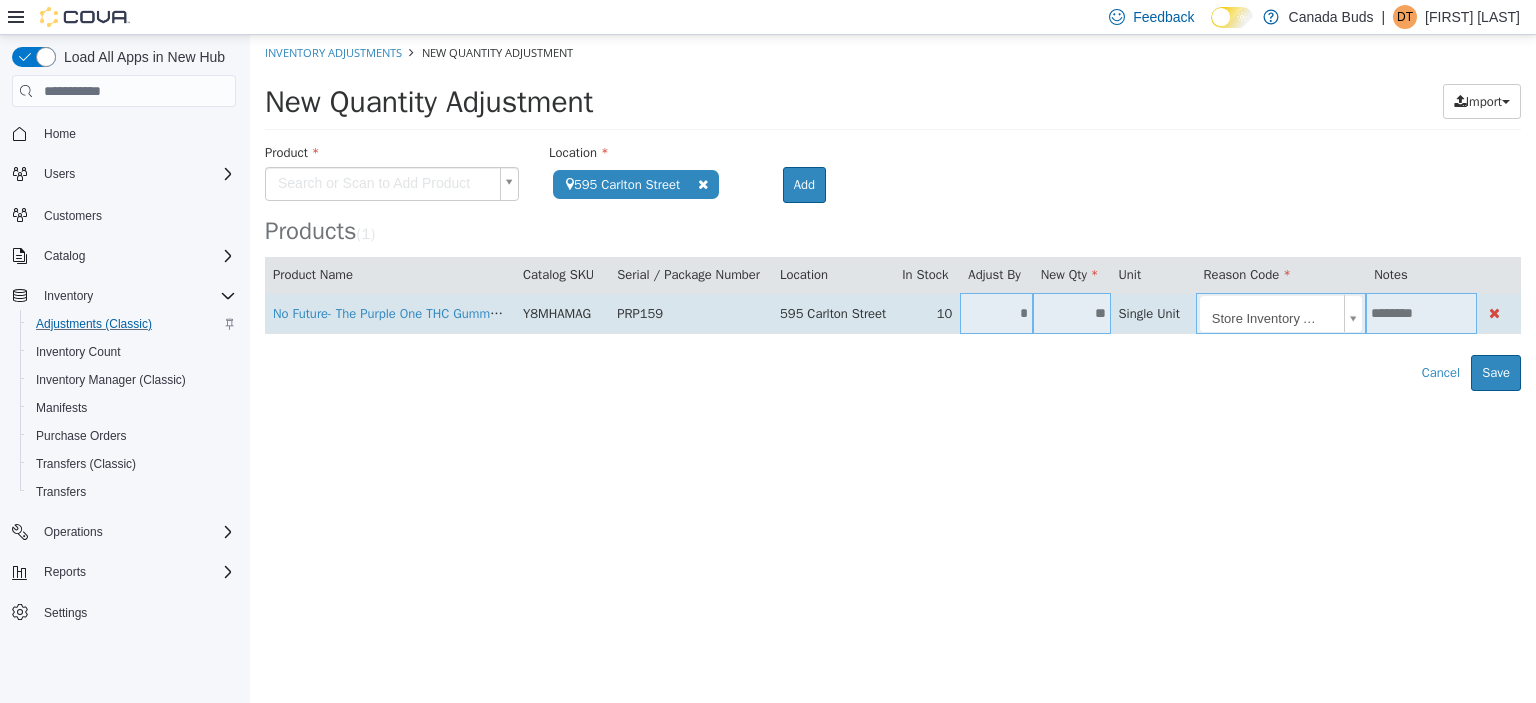 scroll, scrollTop: 0, scrollLeft: 0, axis: both 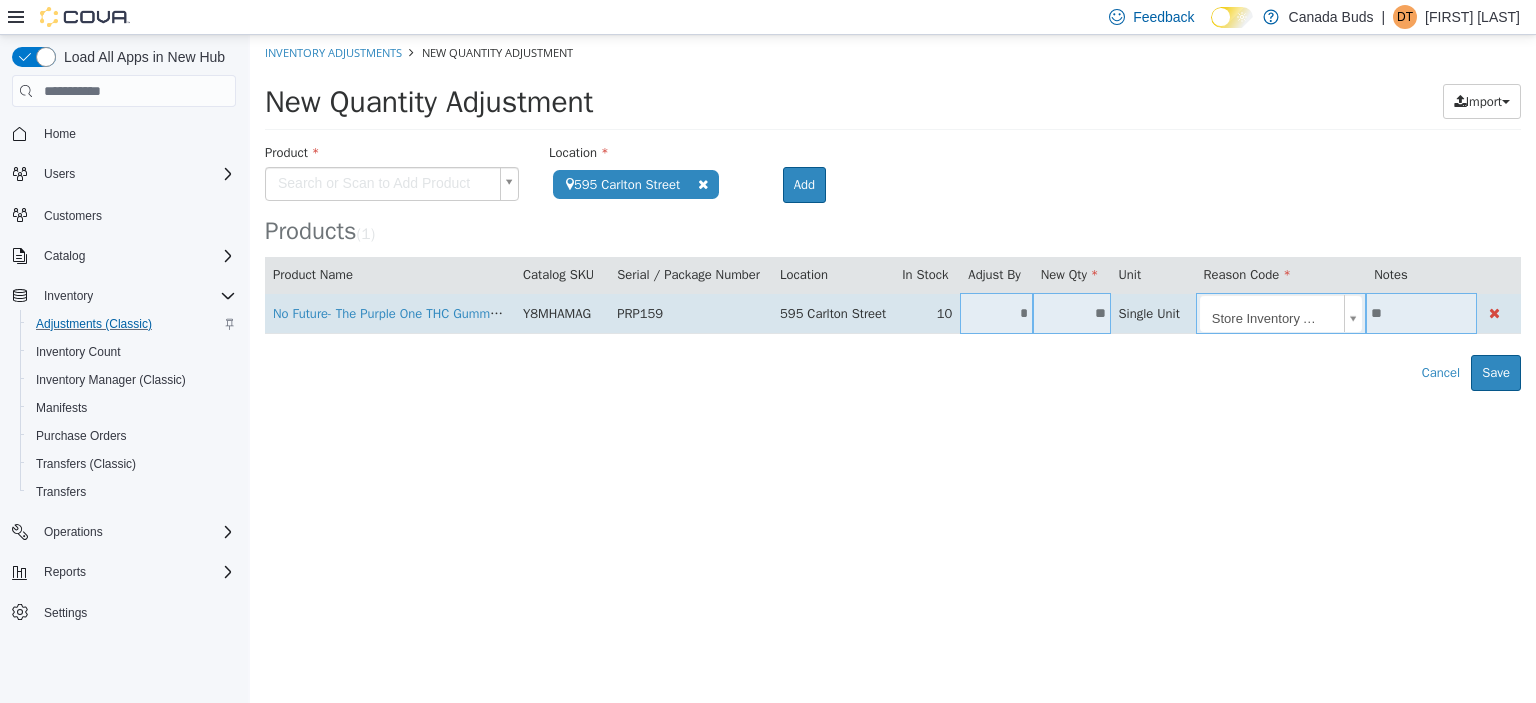 type on "*" 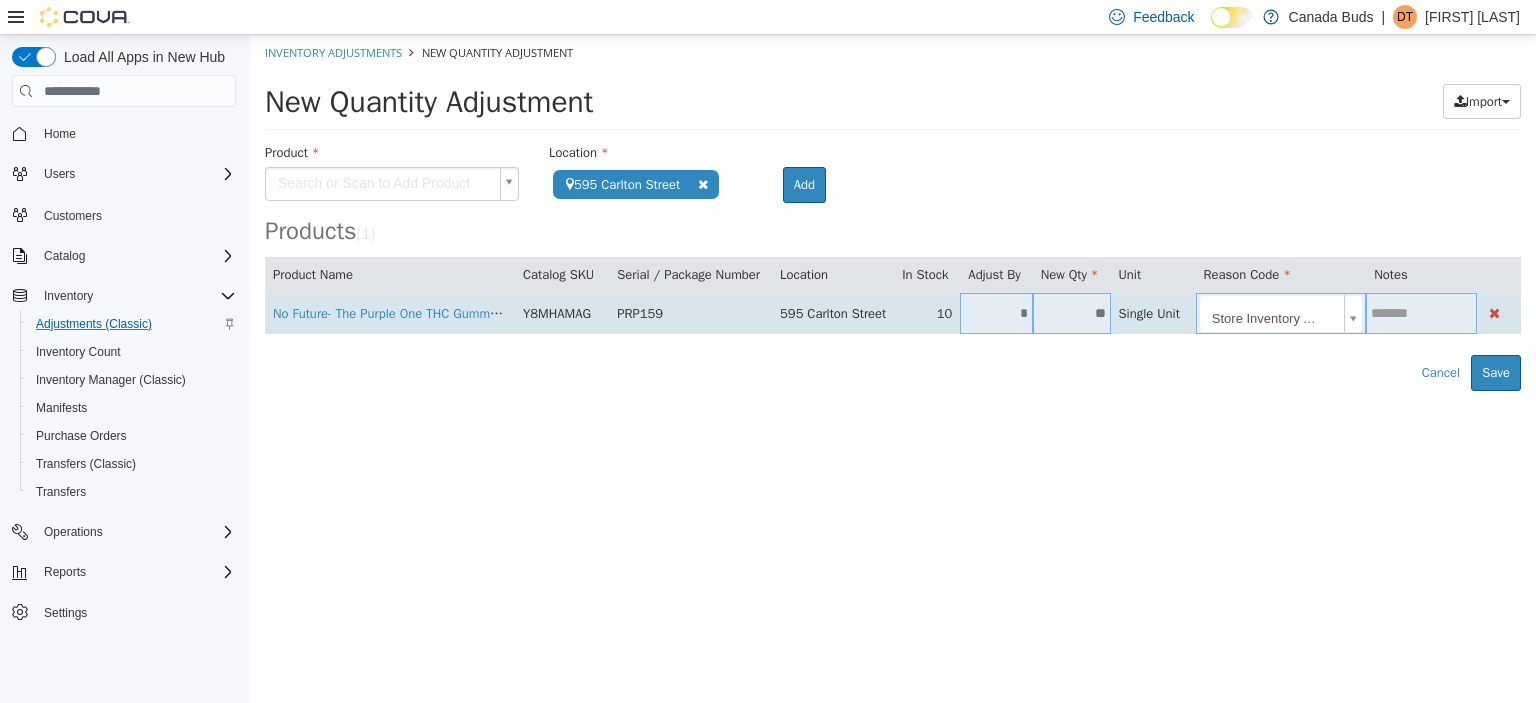 type on "*" 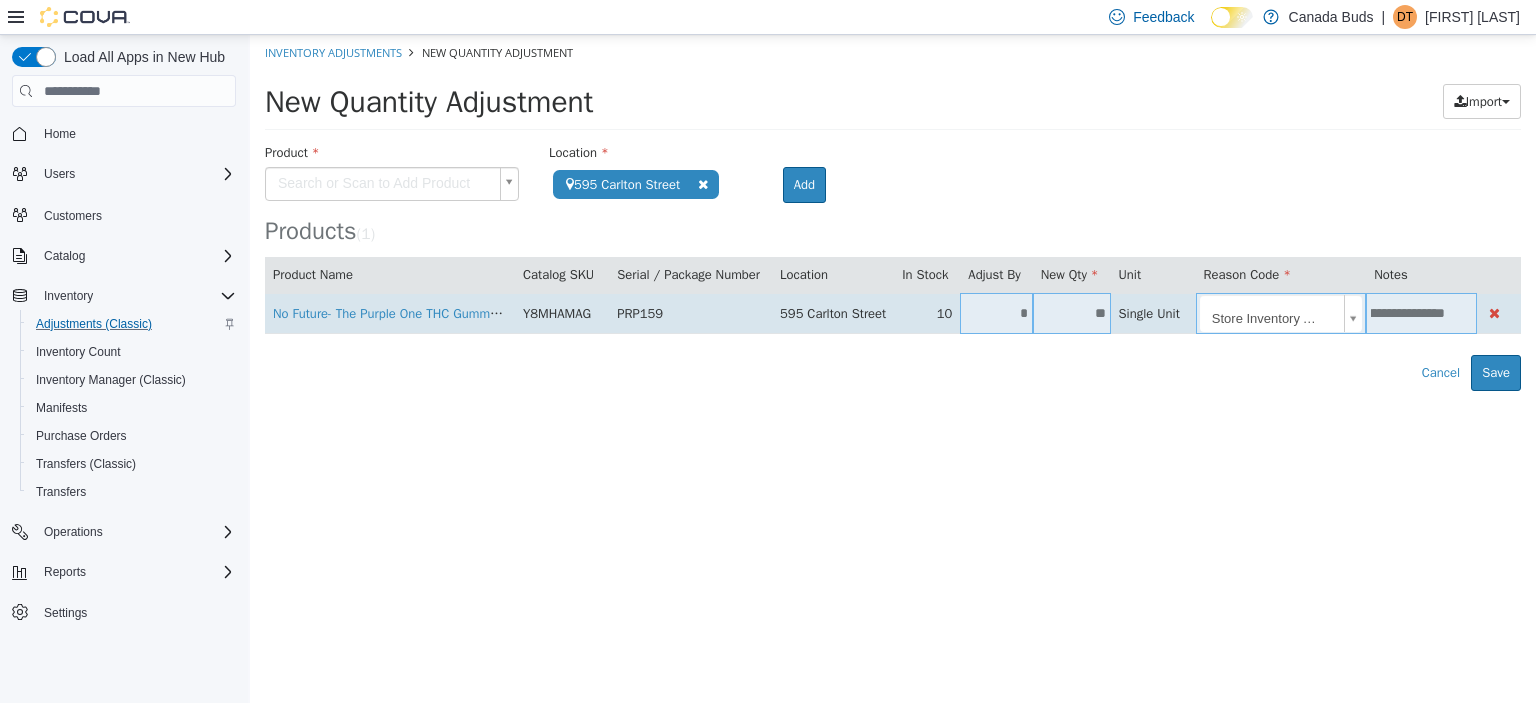scroll, scrollTop: 0, scrollLeft: 330, axis: horizontal 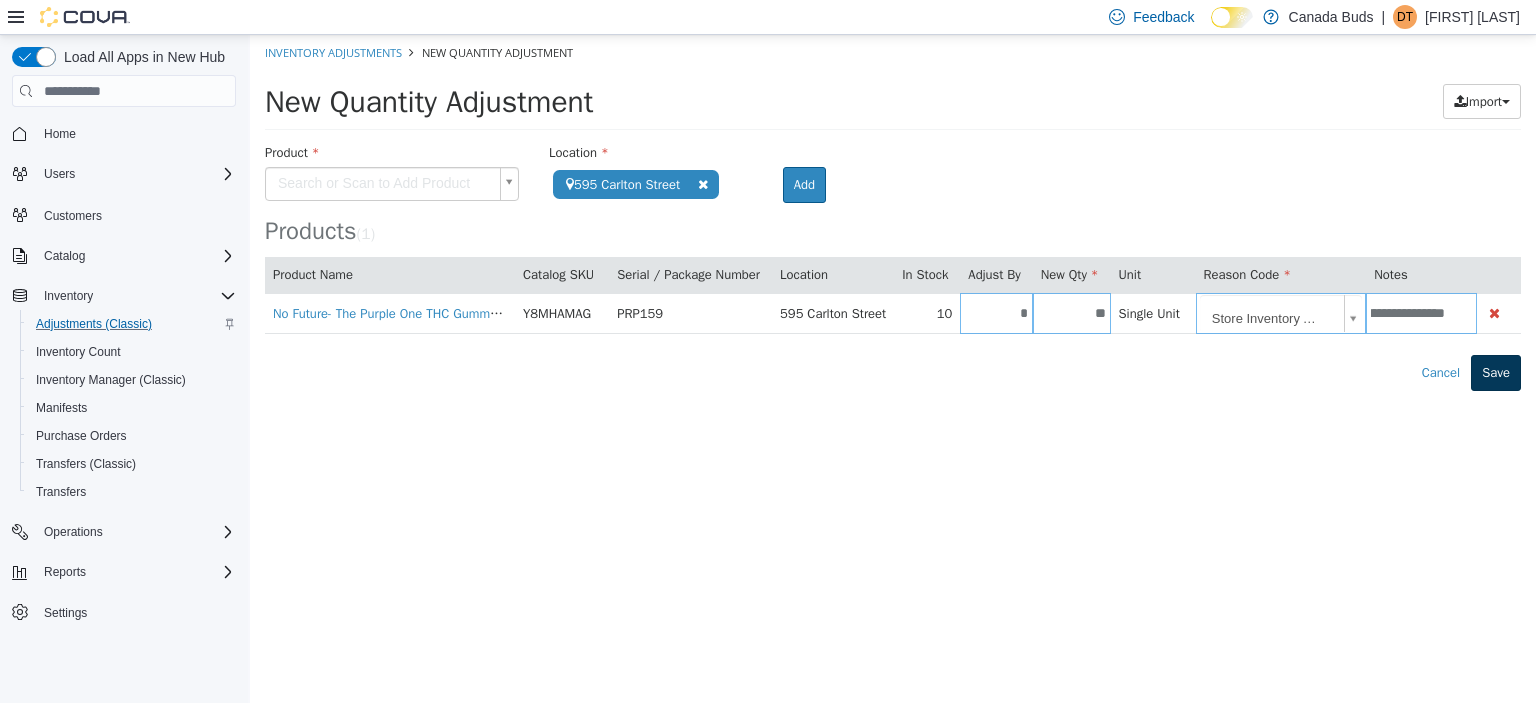 type on "**********" 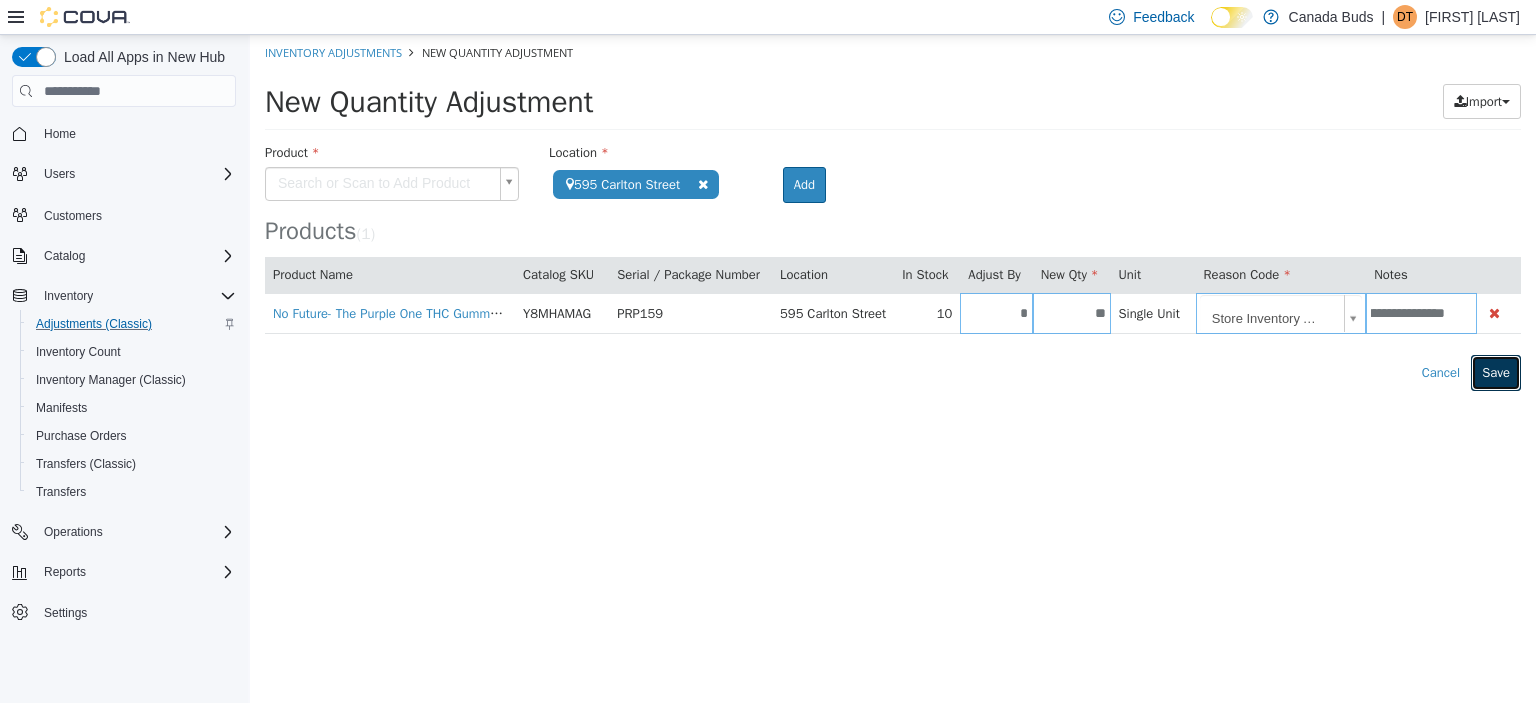 click on "Save" at bounding box center [1496, 373] 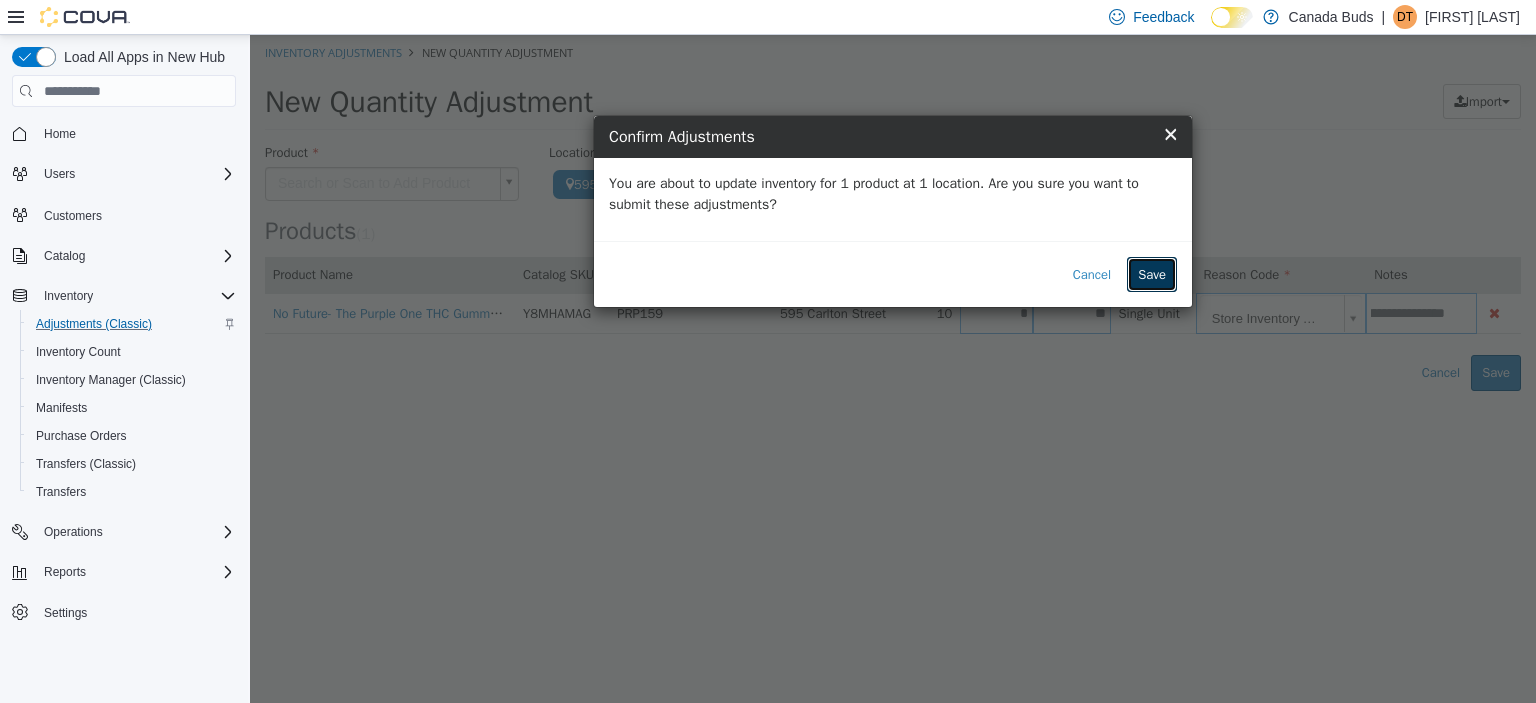 click on "Save" at bounding box center (1152, 275) 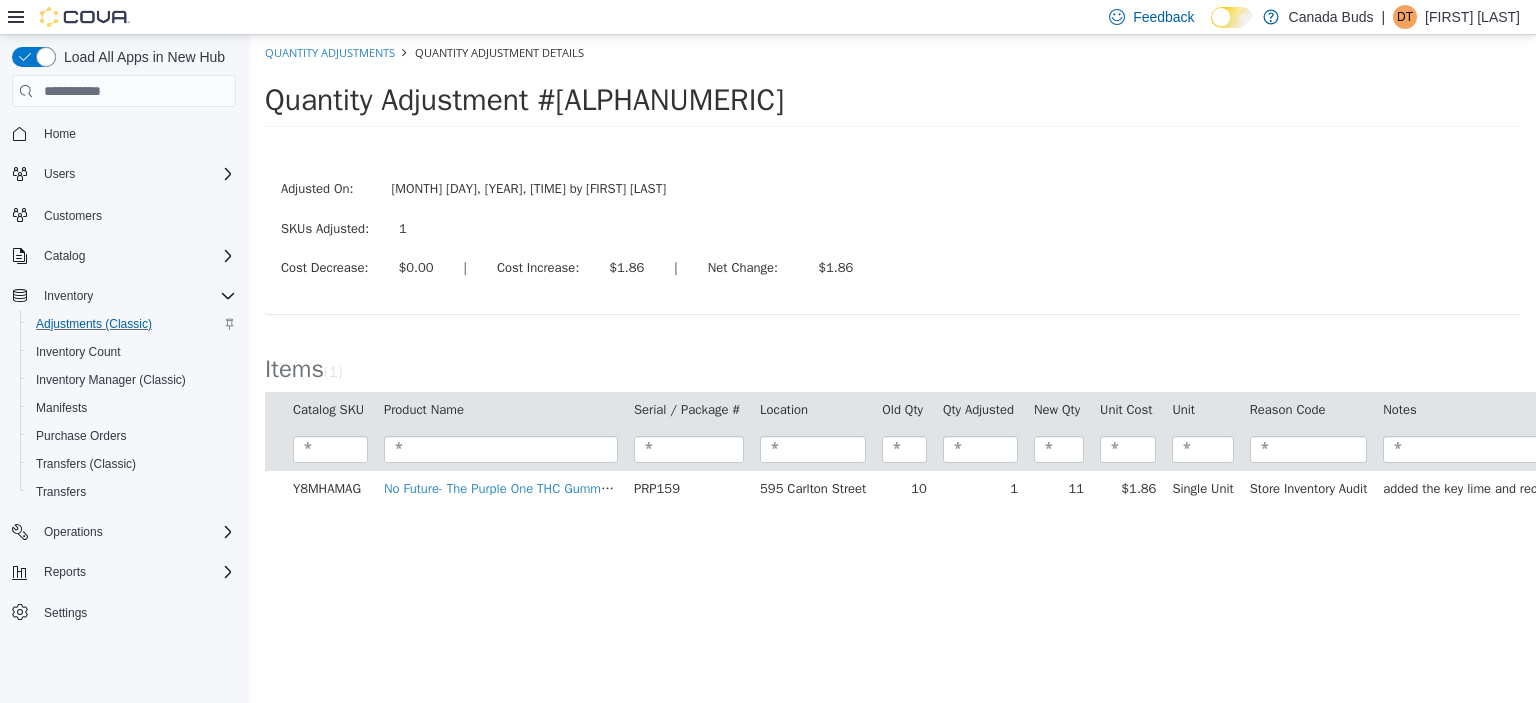 click on "Dariusz Tomkalski" at bounding box center [1472, 17] 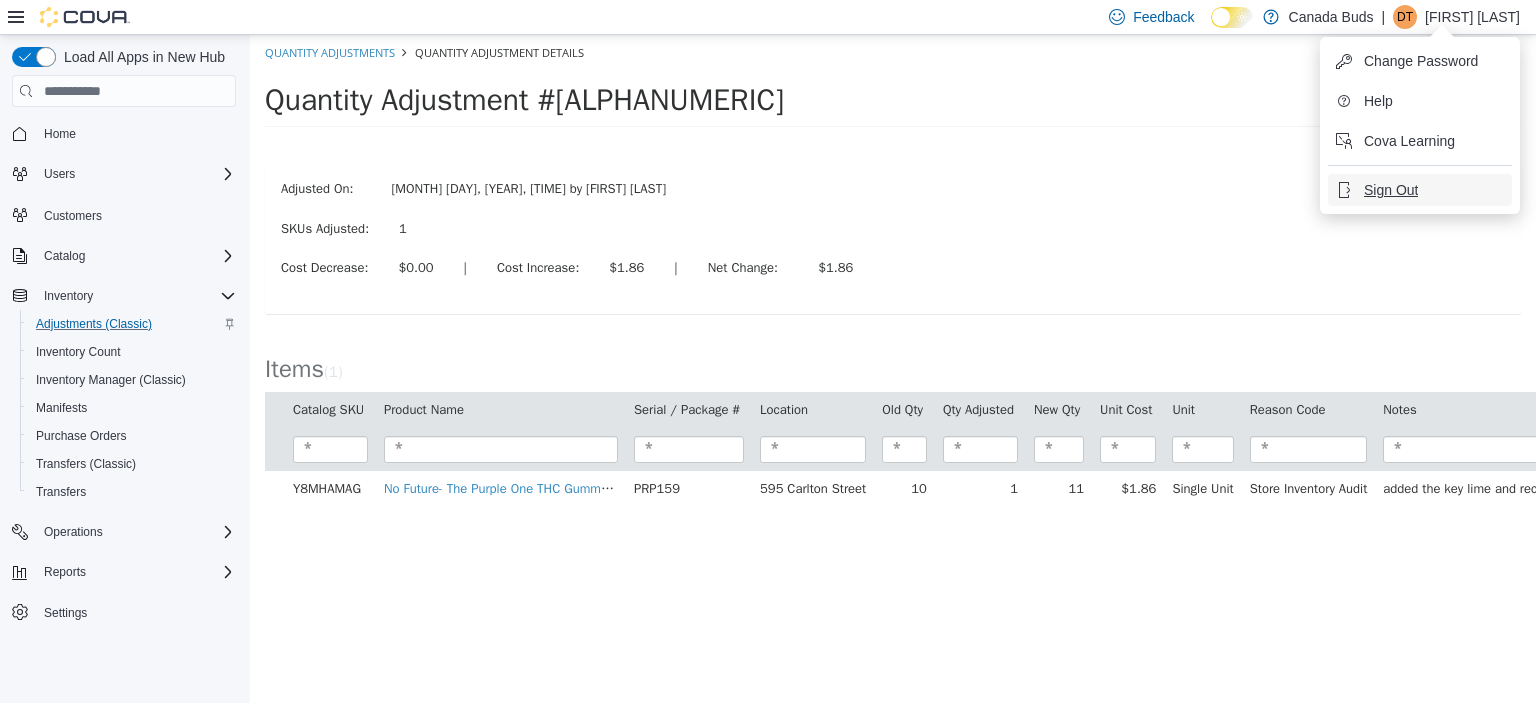 click on "Sign Out" at bounding box center [1391, 190] 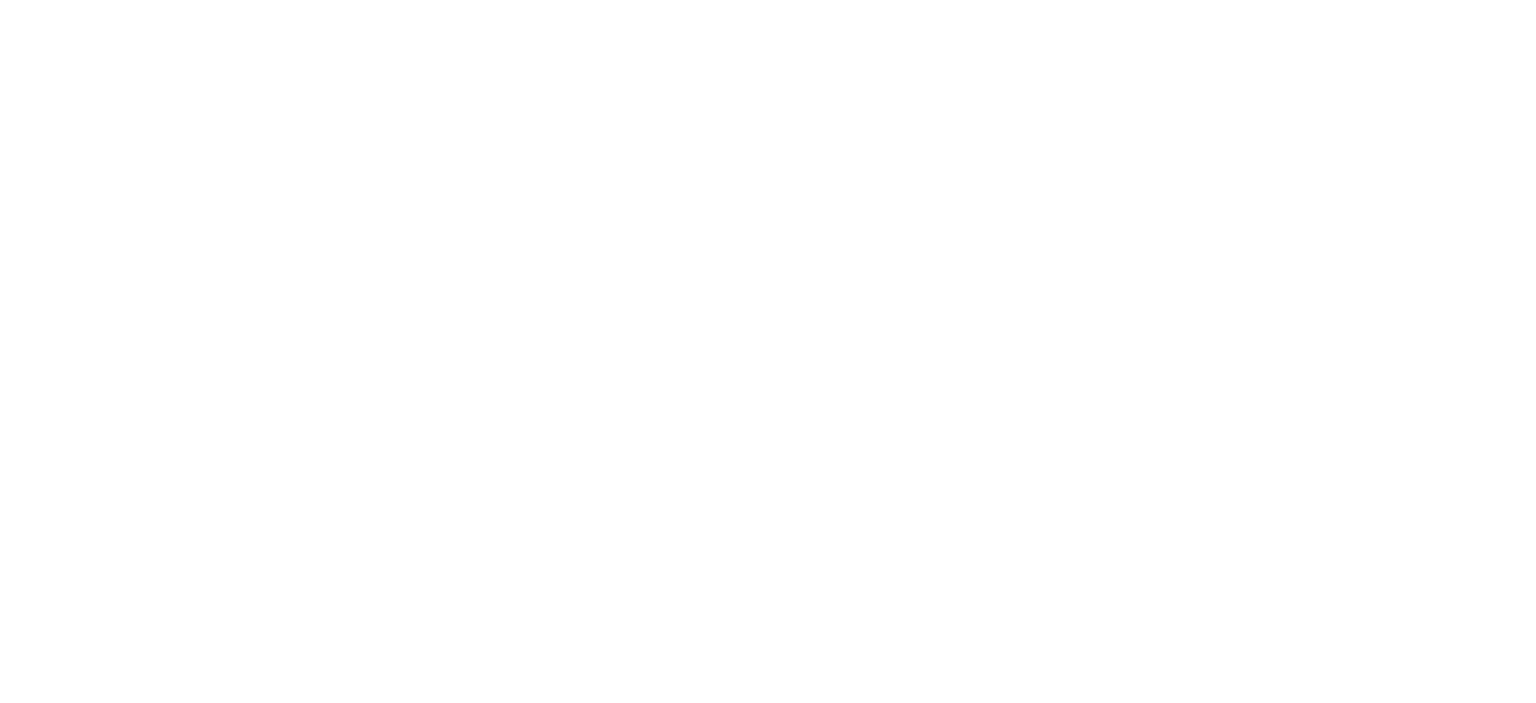 scroll, scrollTop: 0, scrollLeft: 0, axis: both 